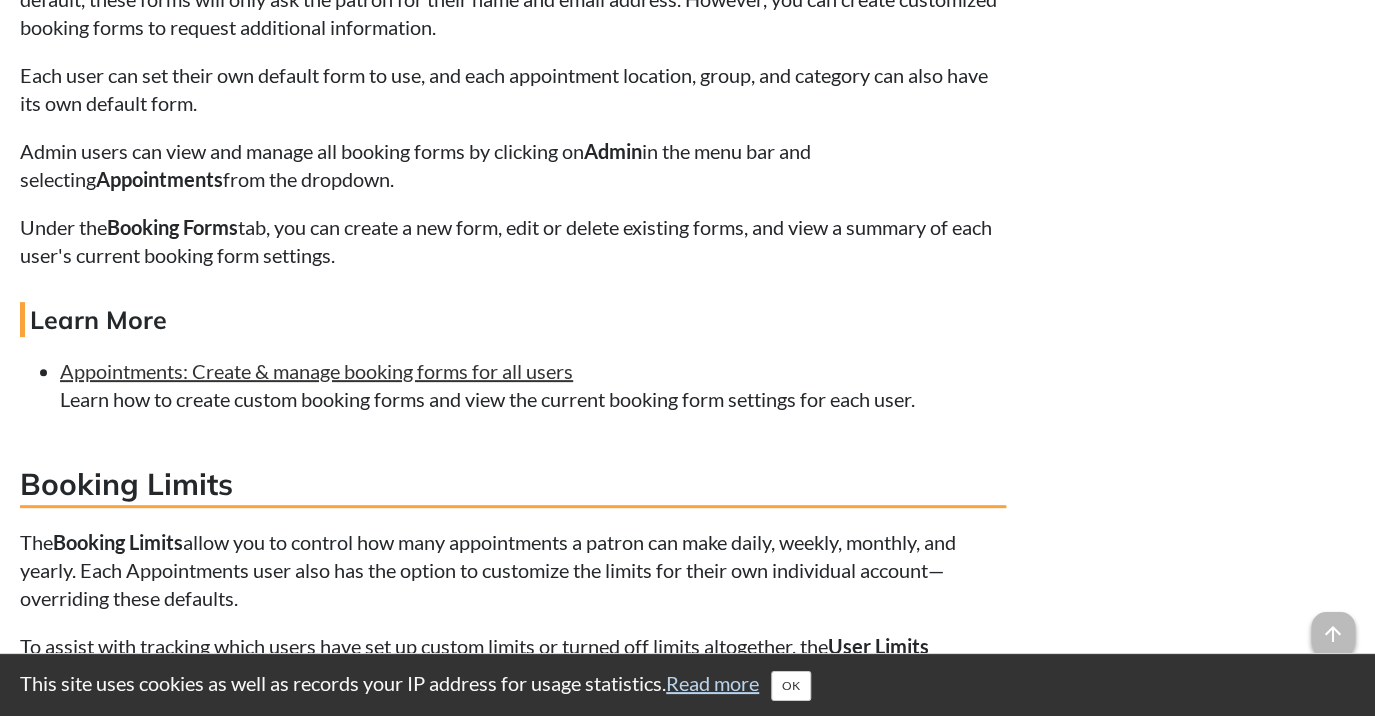 scroll, scrollTop: 5495, scrollLeft: 0, axis: vertical 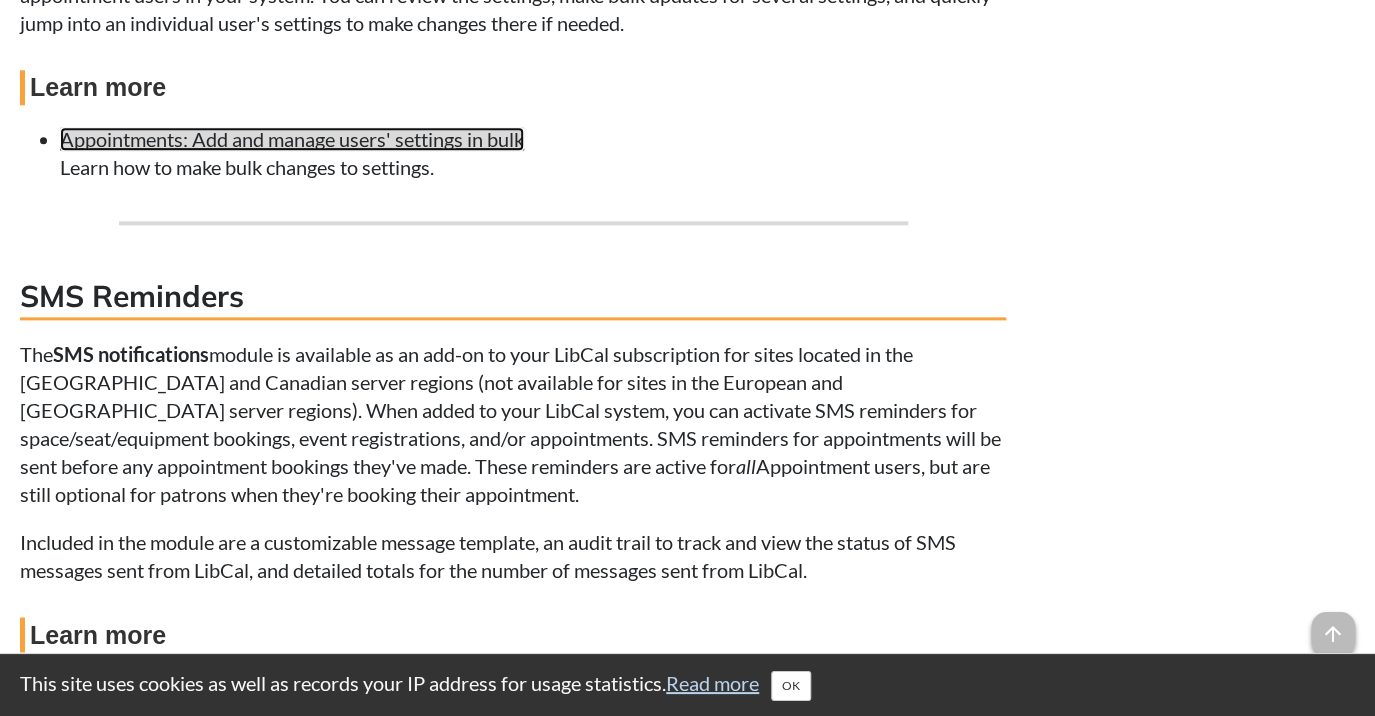 click on "Appointments: Add and manage users' settings in bulk" at bounding box center (292, 139) 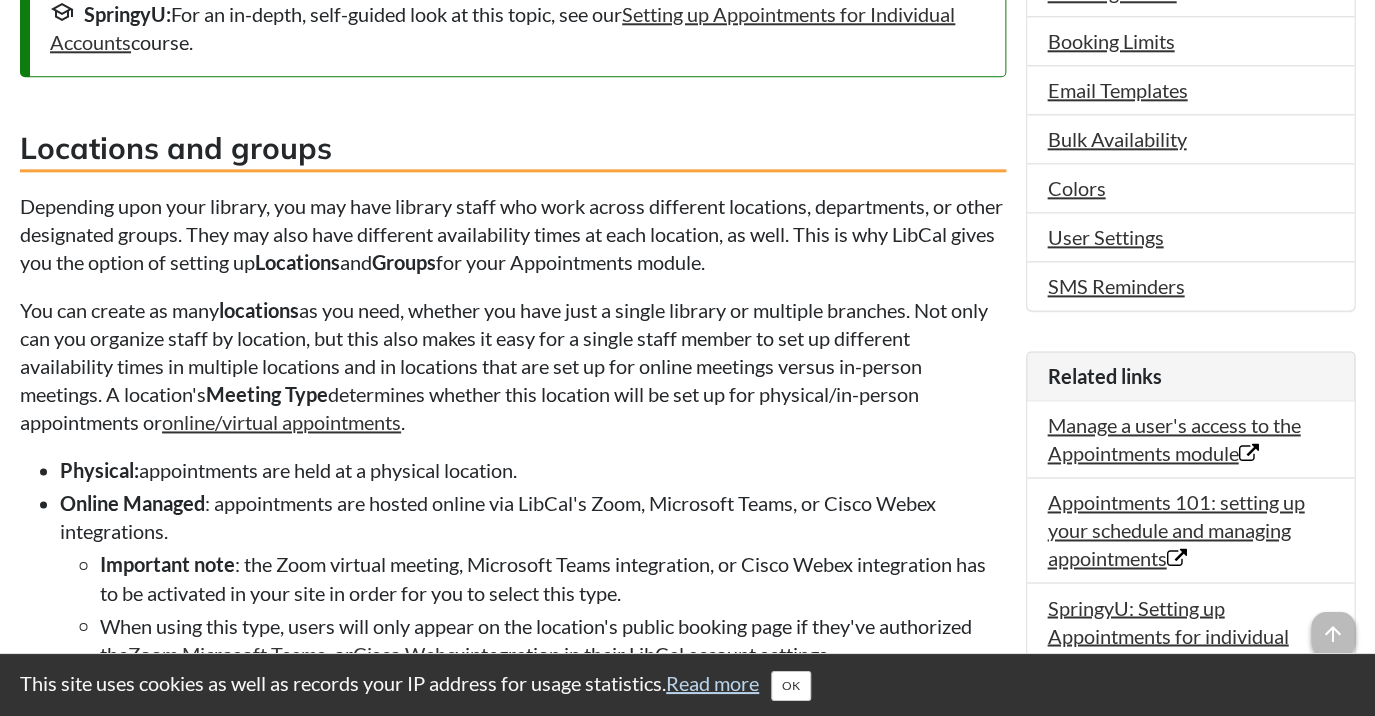scroll, scrollTop: 0, scrollLeft: 0, axis: both 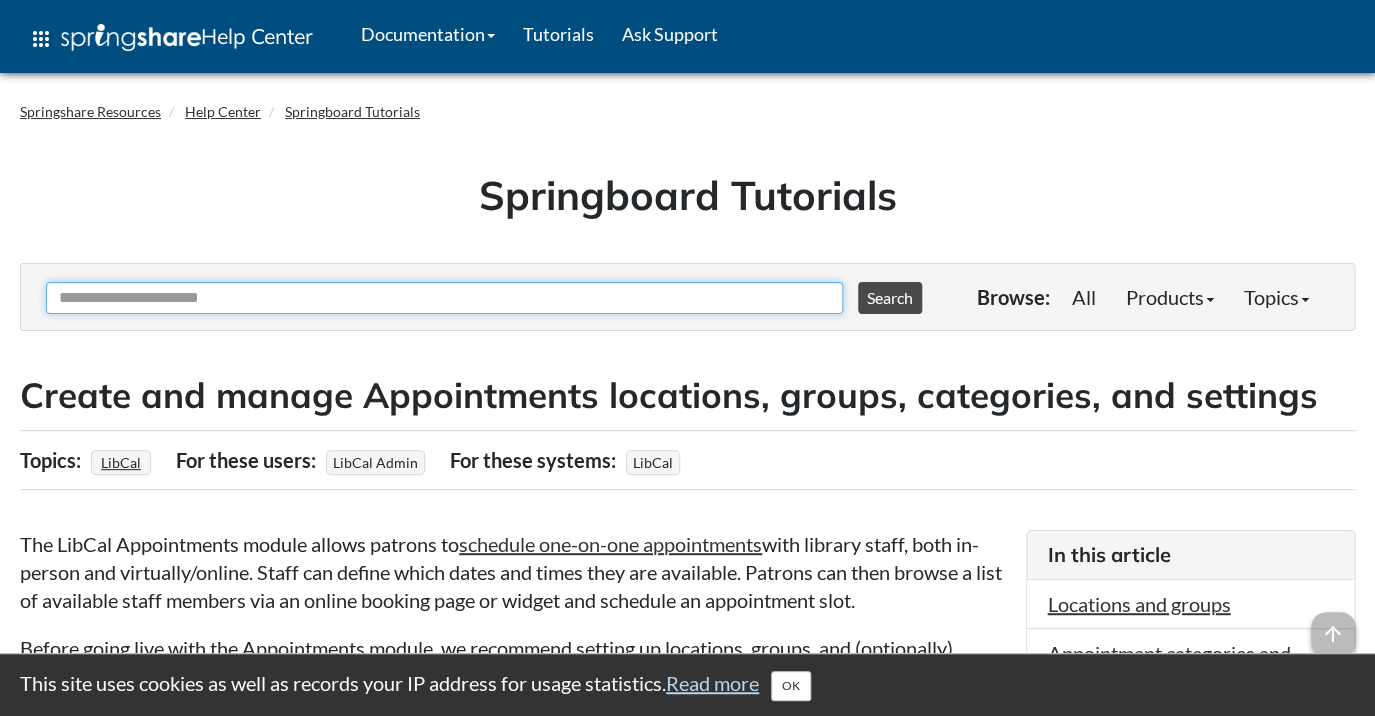 click on "Ask Another Question" at bounding box center (444, 298) 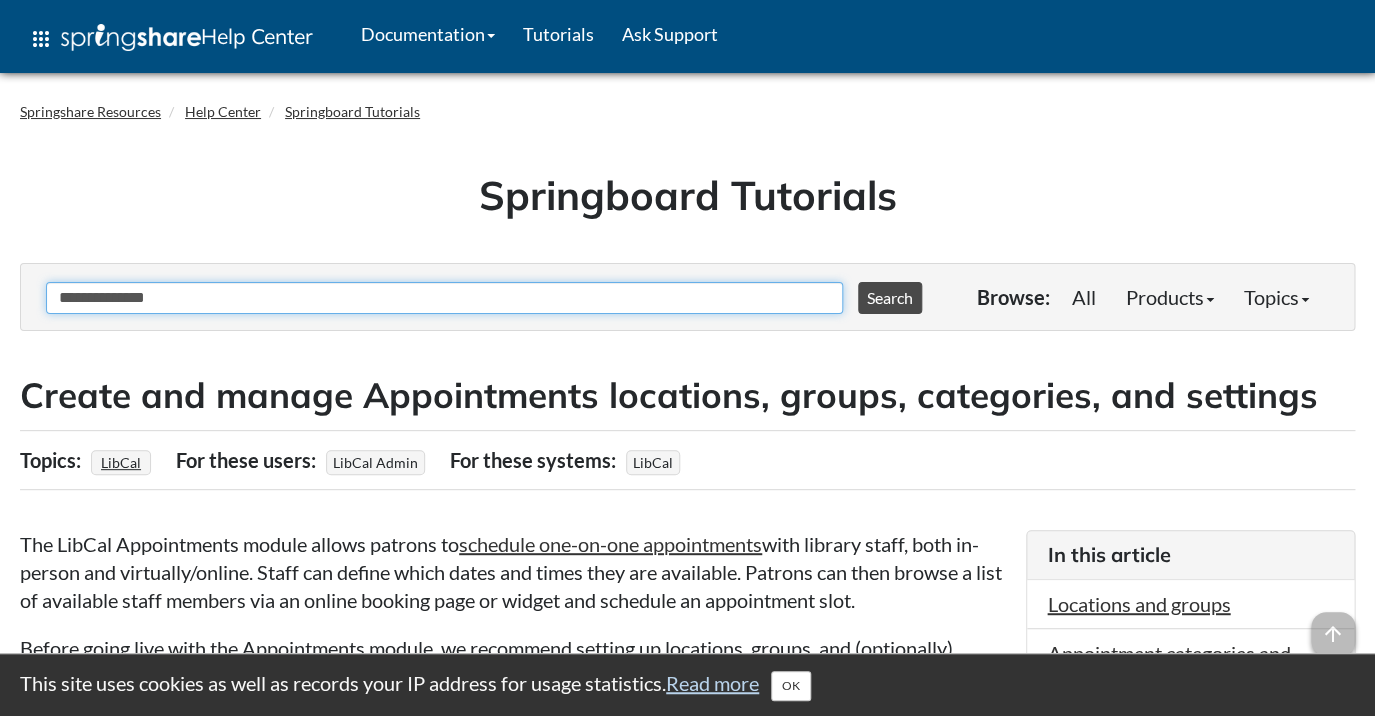 type on "**********" 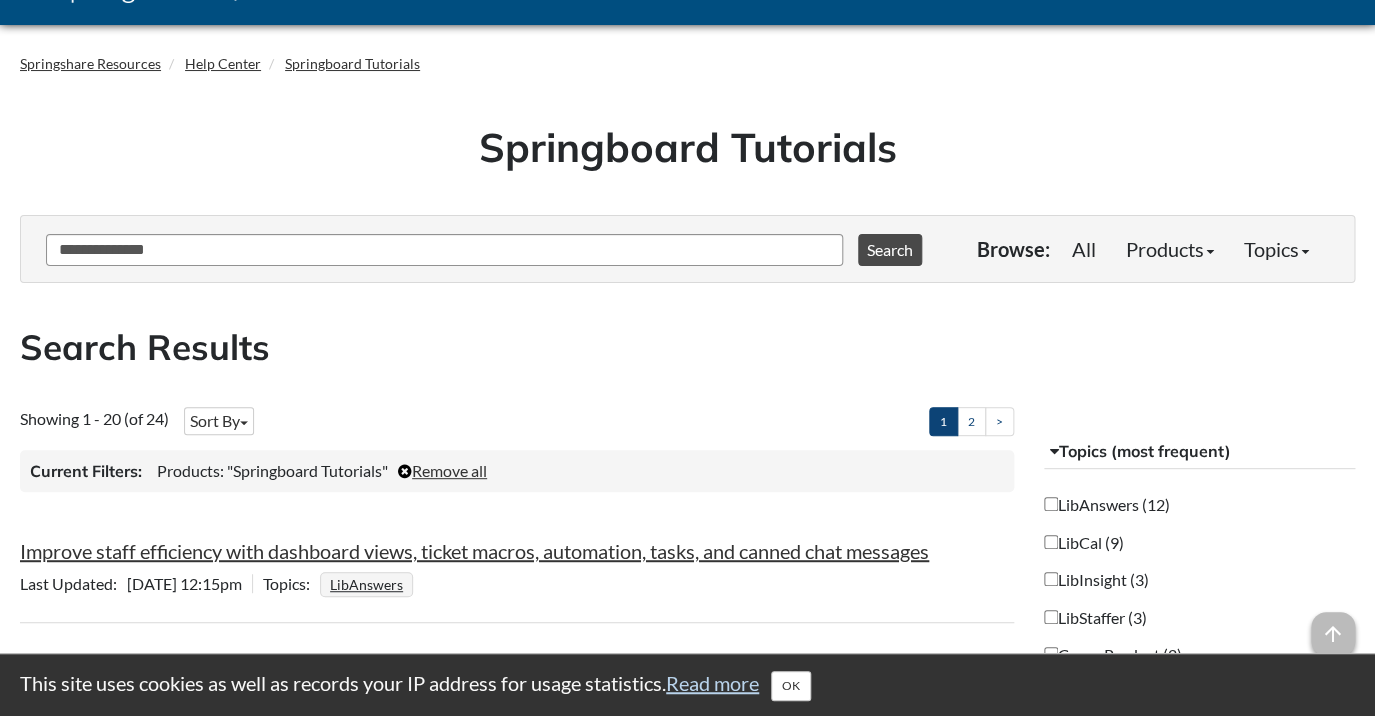 scroll, scrollTop: 0, scrollLeft: 0, axis: both 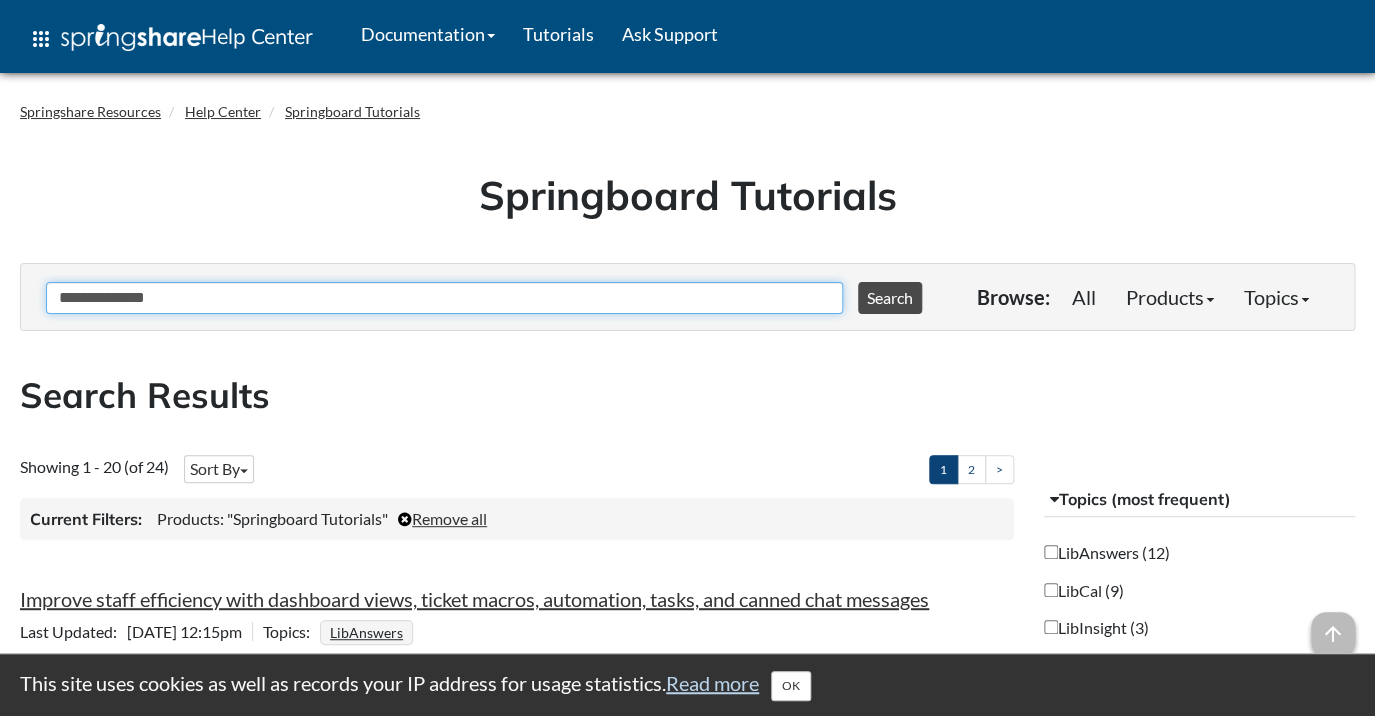 click on "**********" at bounding box center [444, 298] 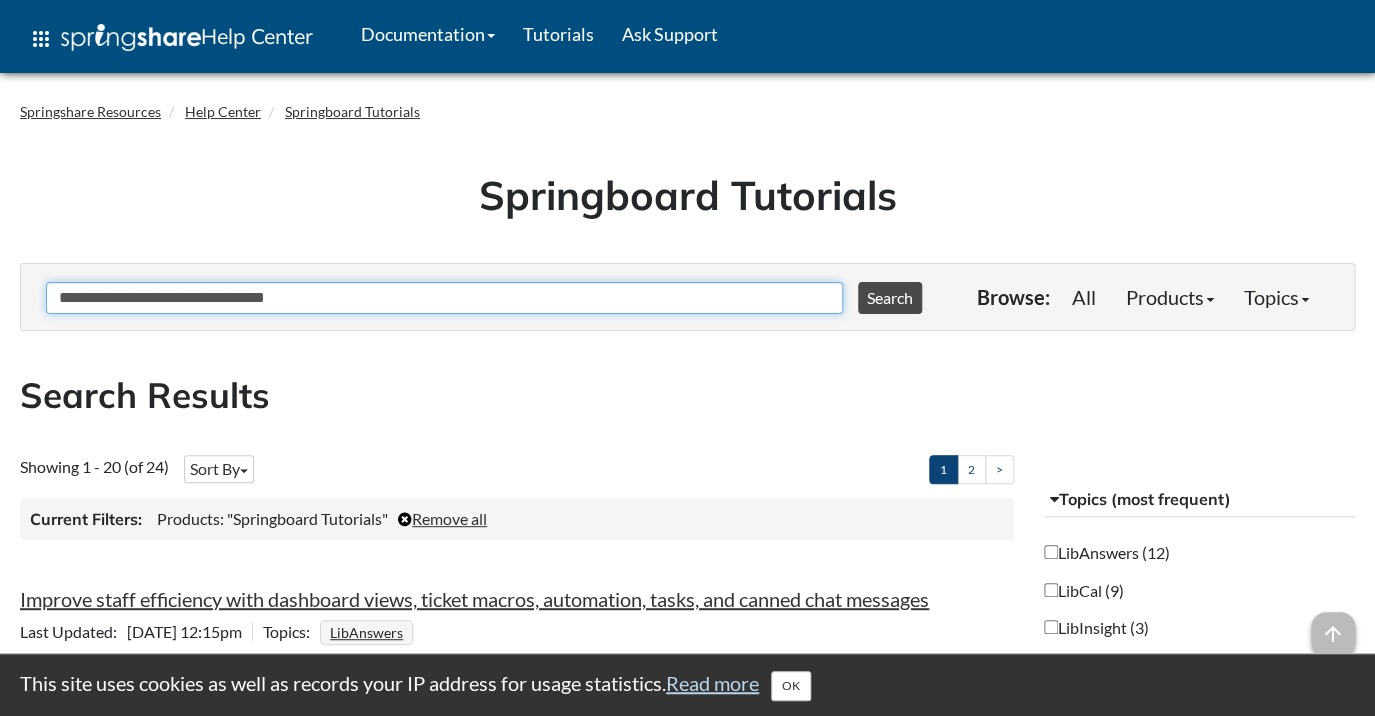click on "Search" at bounding box center (890, 298) 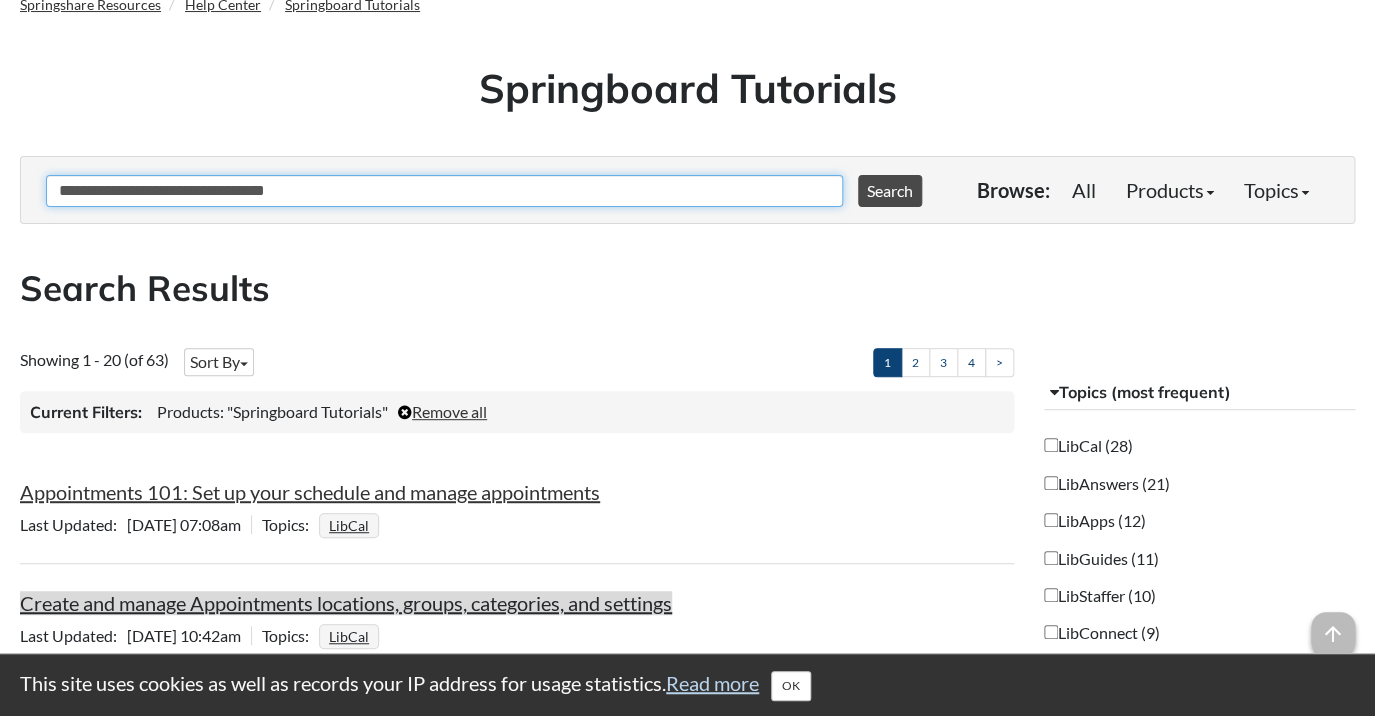 scroll, scrollTop: 0, scrollLeft: 0, axis: both 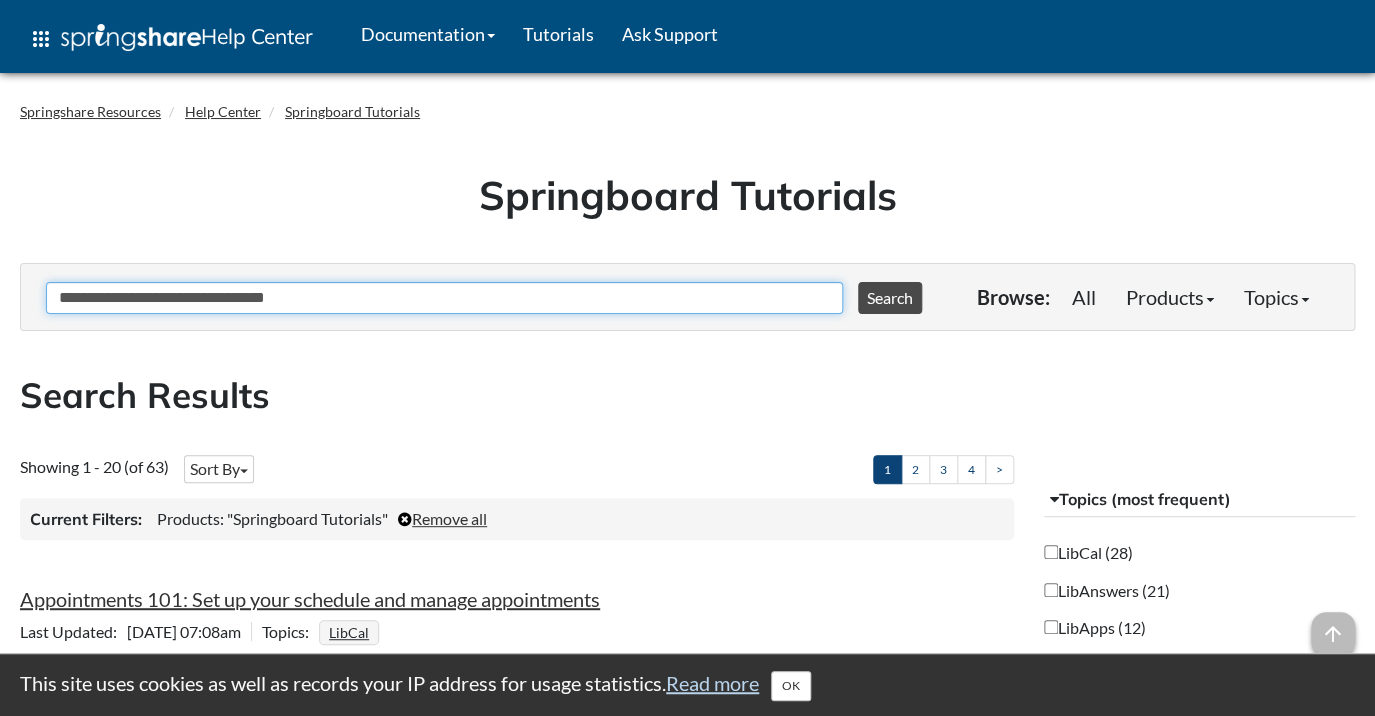 click on "**********" at bounding box center (444, 298) 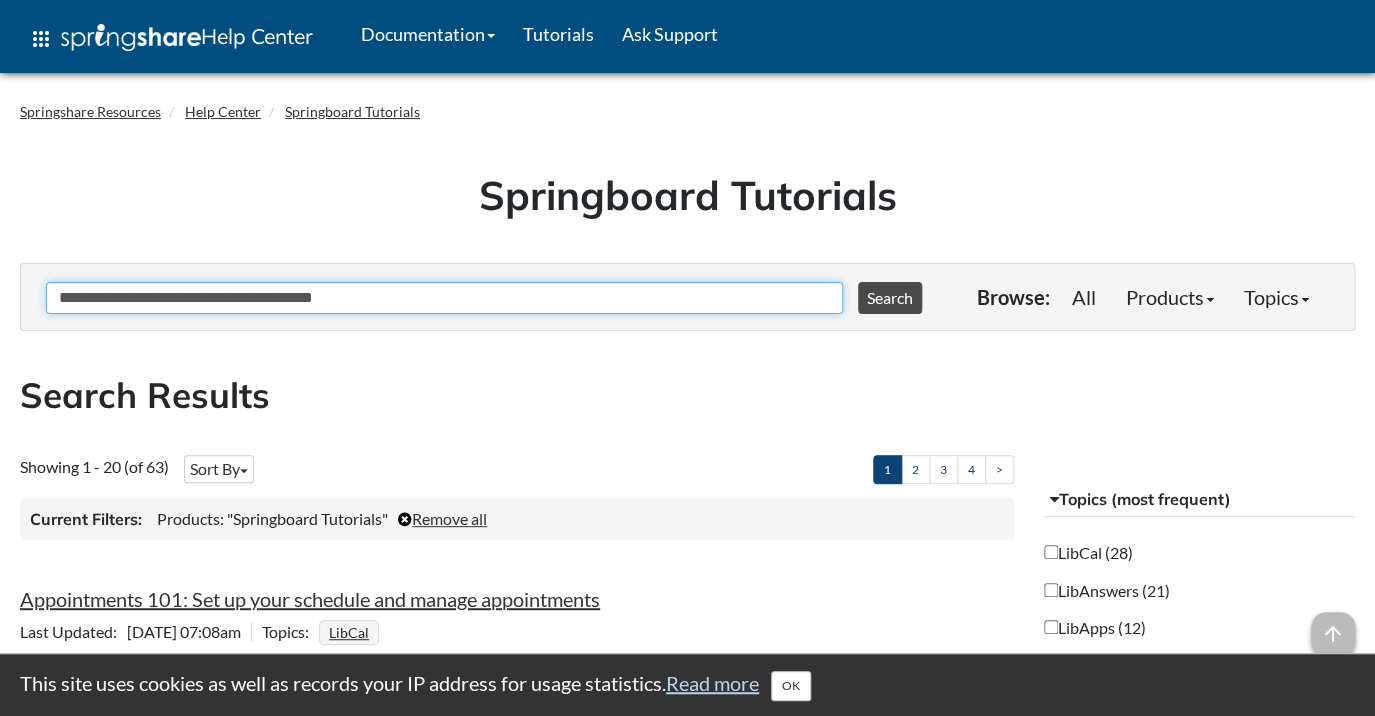 type on "**********" 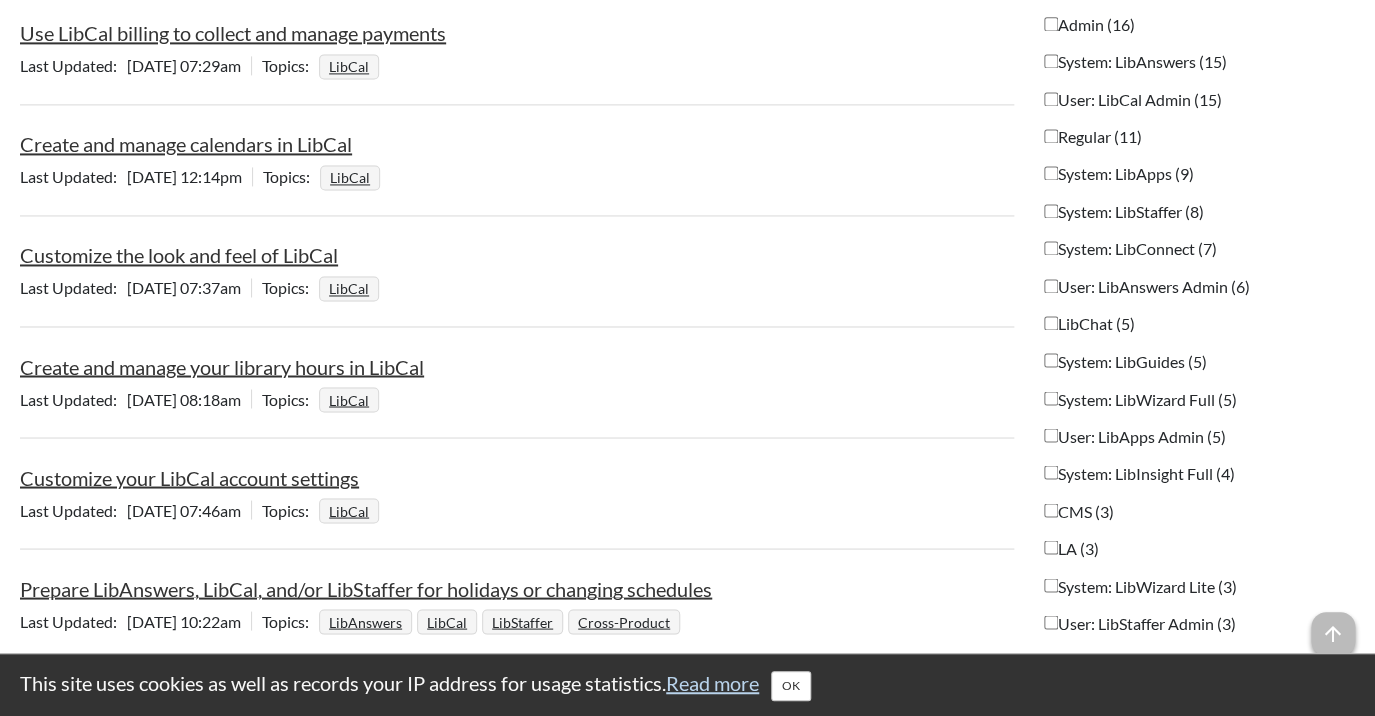 scroll, scrollTop: 1011, scrollLeft: 0, axis: vertical 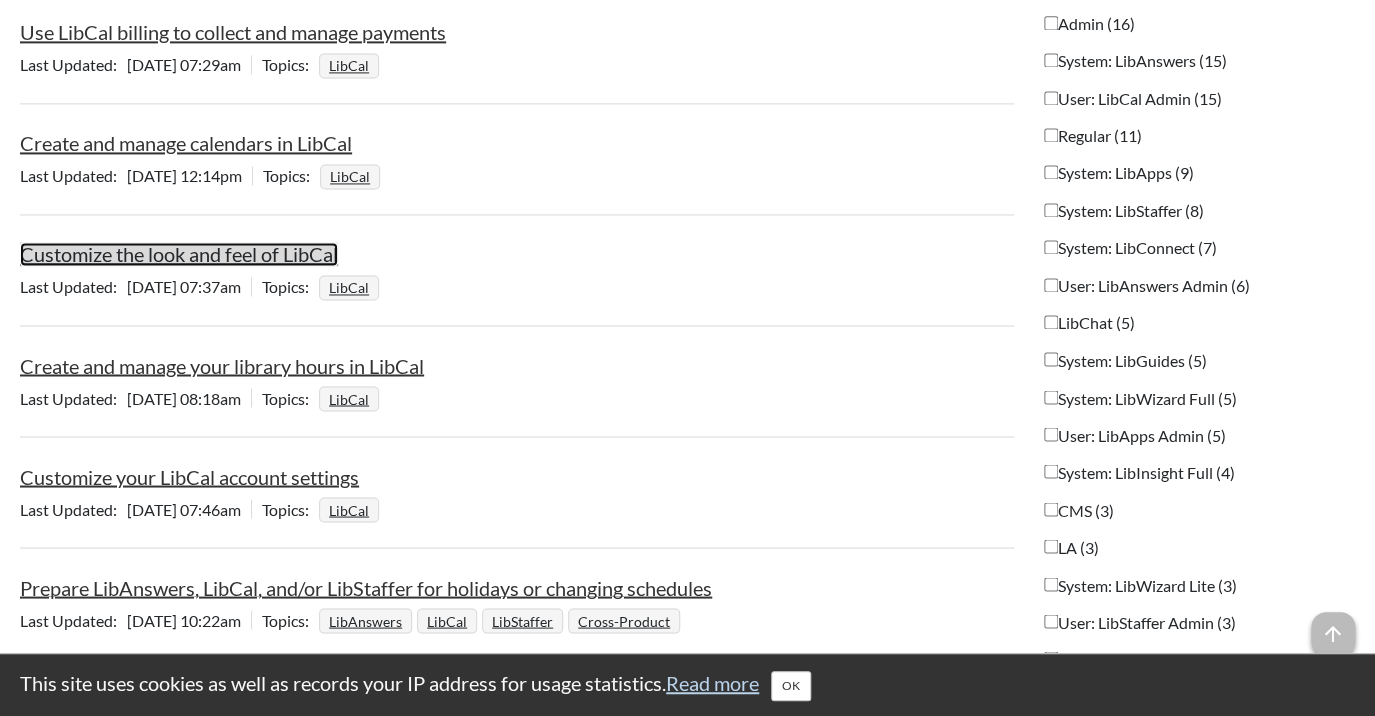 click on "Customize the look and feel of LibCal" at bounding box center (179, 254) 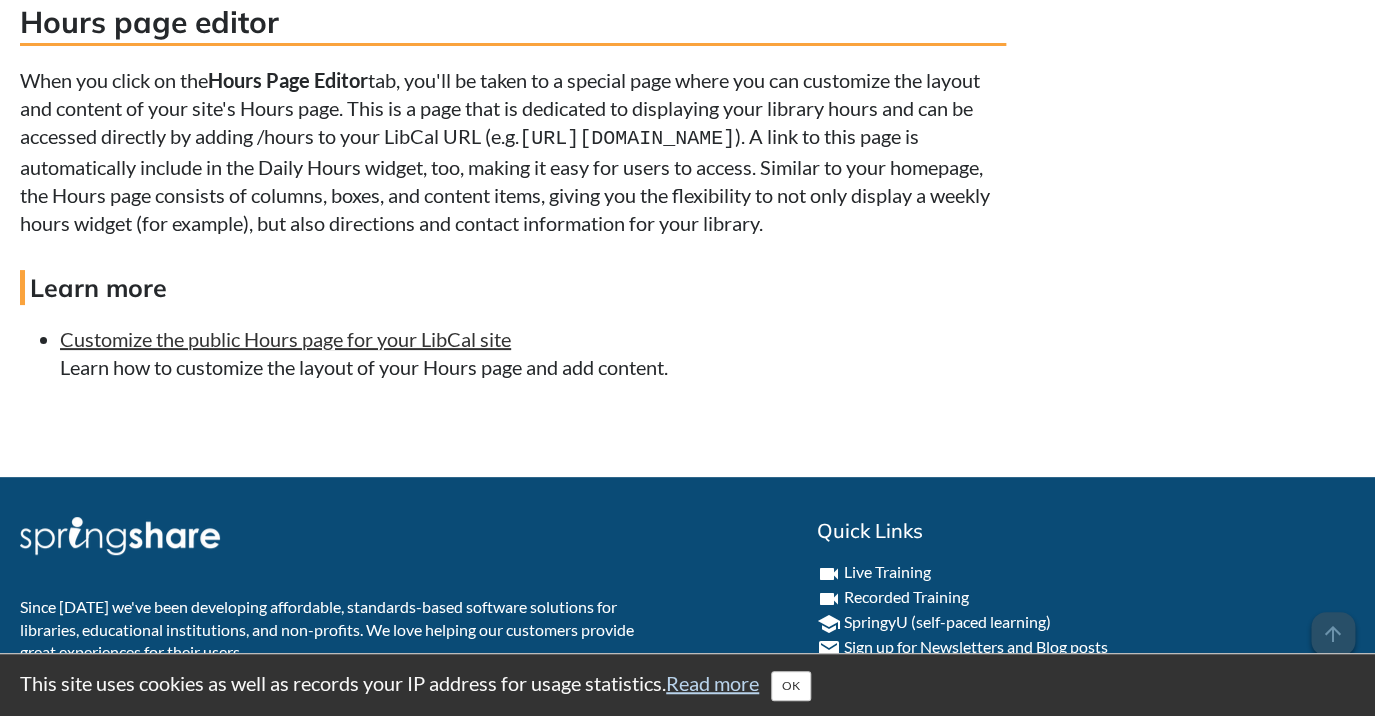 scroll, scrollTop: 2712, scrollLeft: 0, axis: vertical 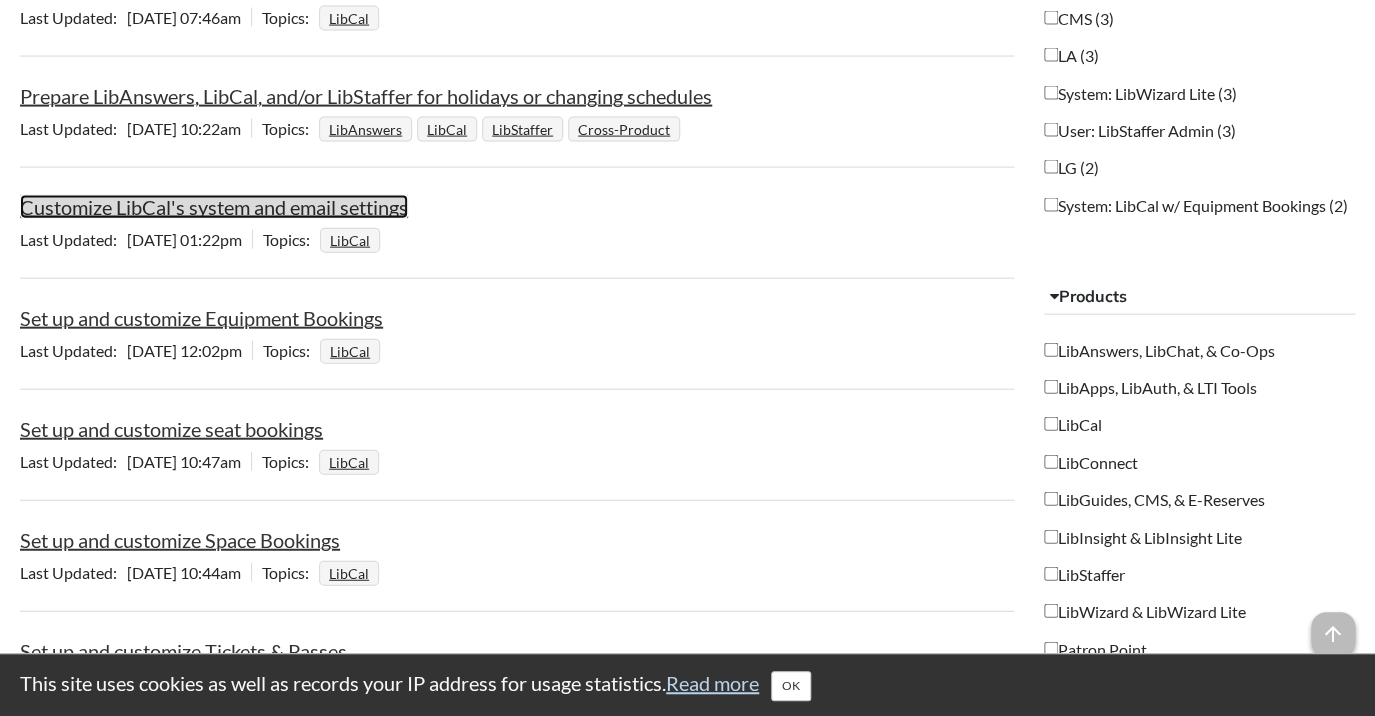 click on "Customize LibCal's system and email settings" at bounding box center [214, 207] 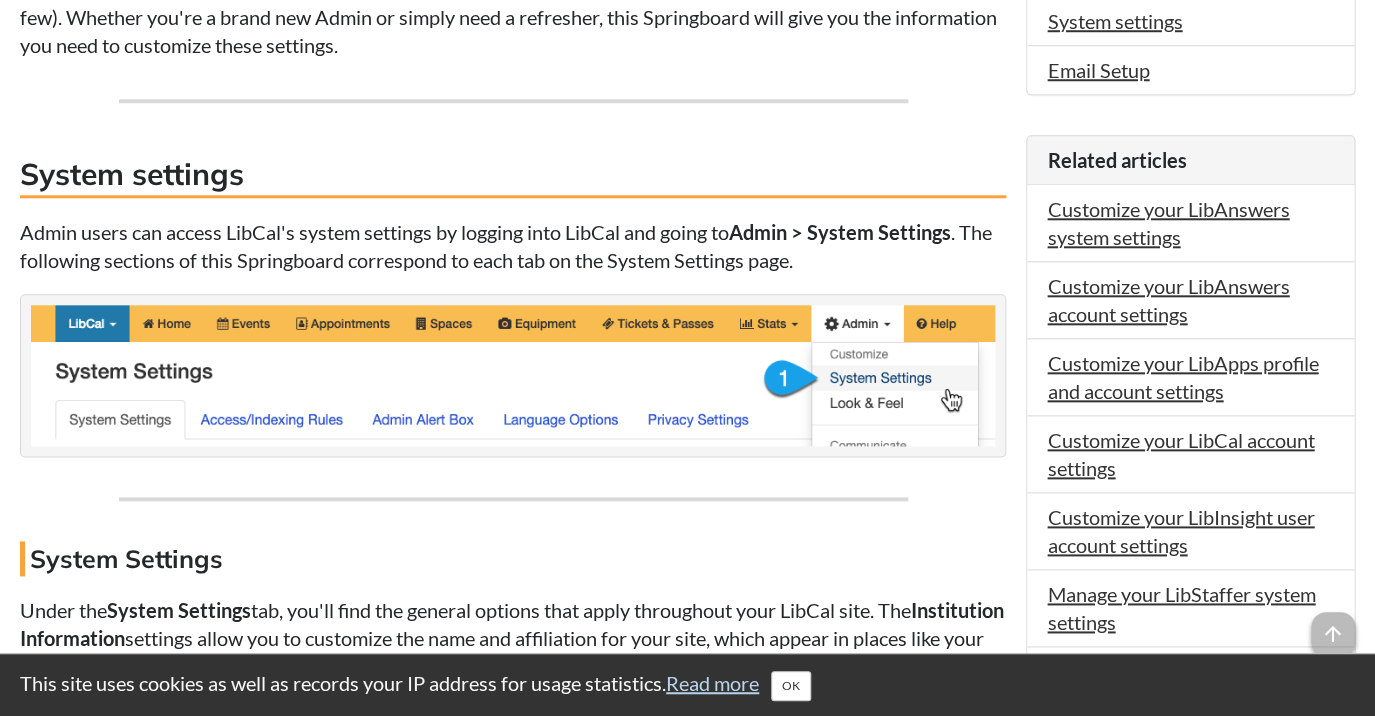 scroll, scrollTop: 584, scrollLeft: 0, axis: vertical 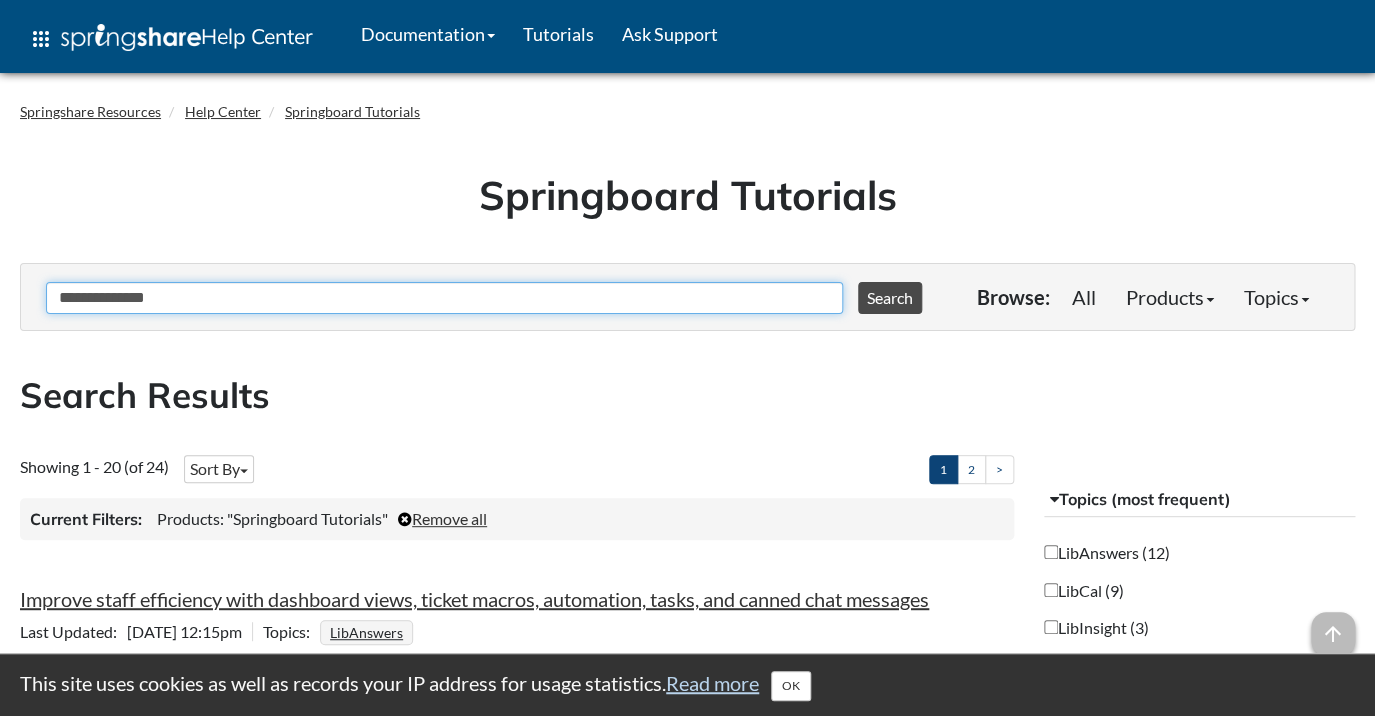 click on "**********" at bounding box center (444, 298) 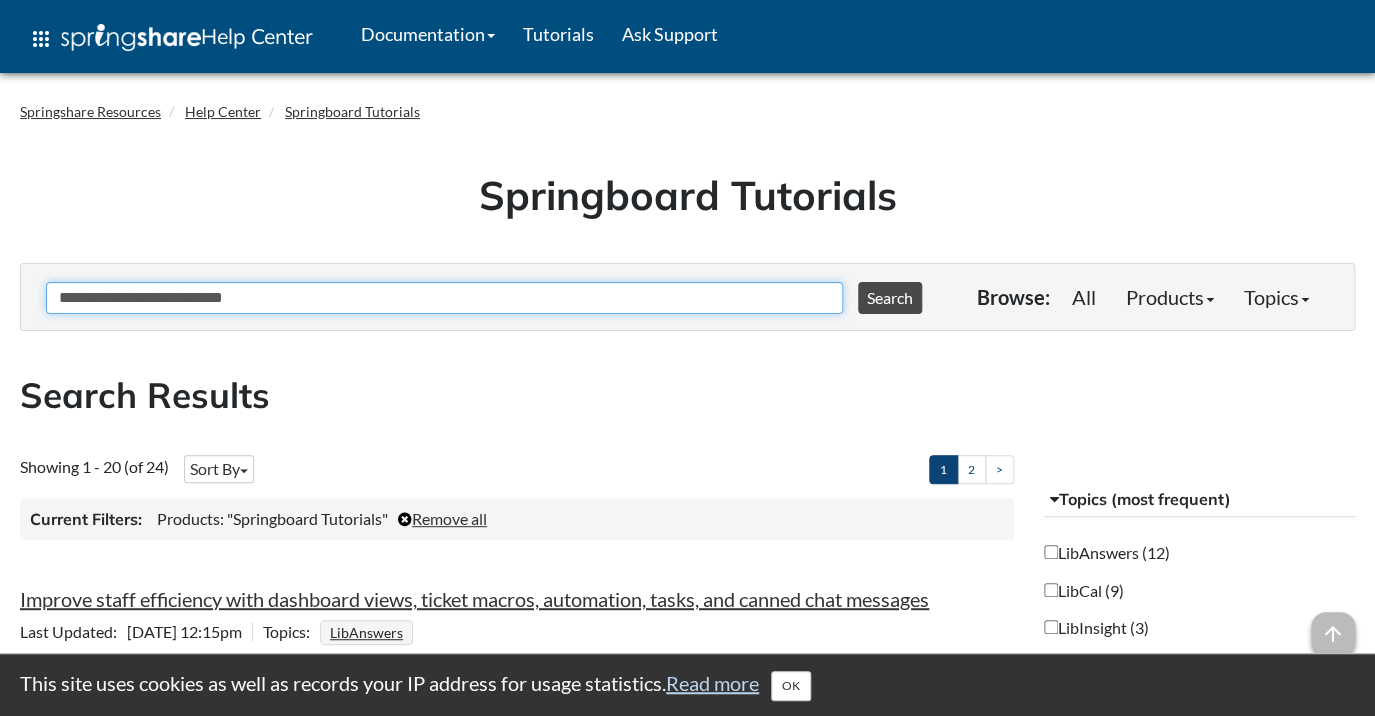 type on "**********" 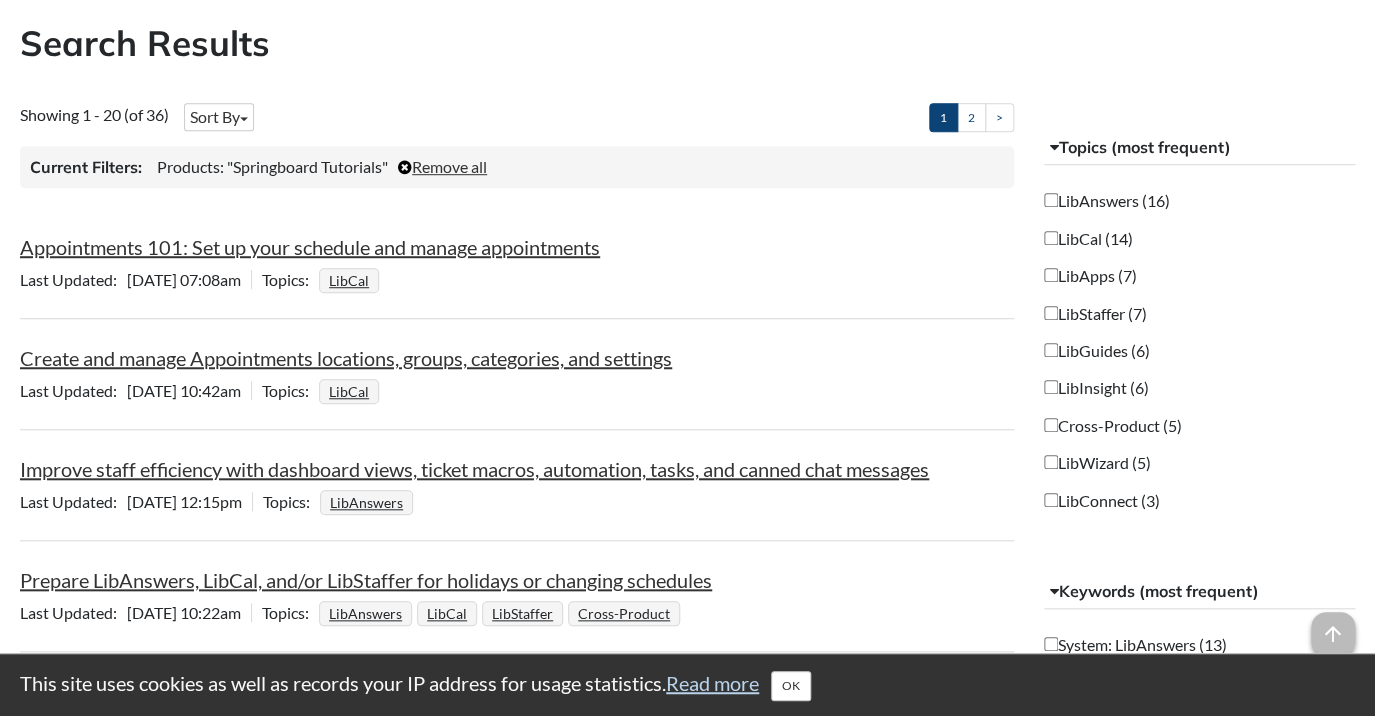 scroll, scrollTop: 355, scrollLeft: 0, axis: vertical 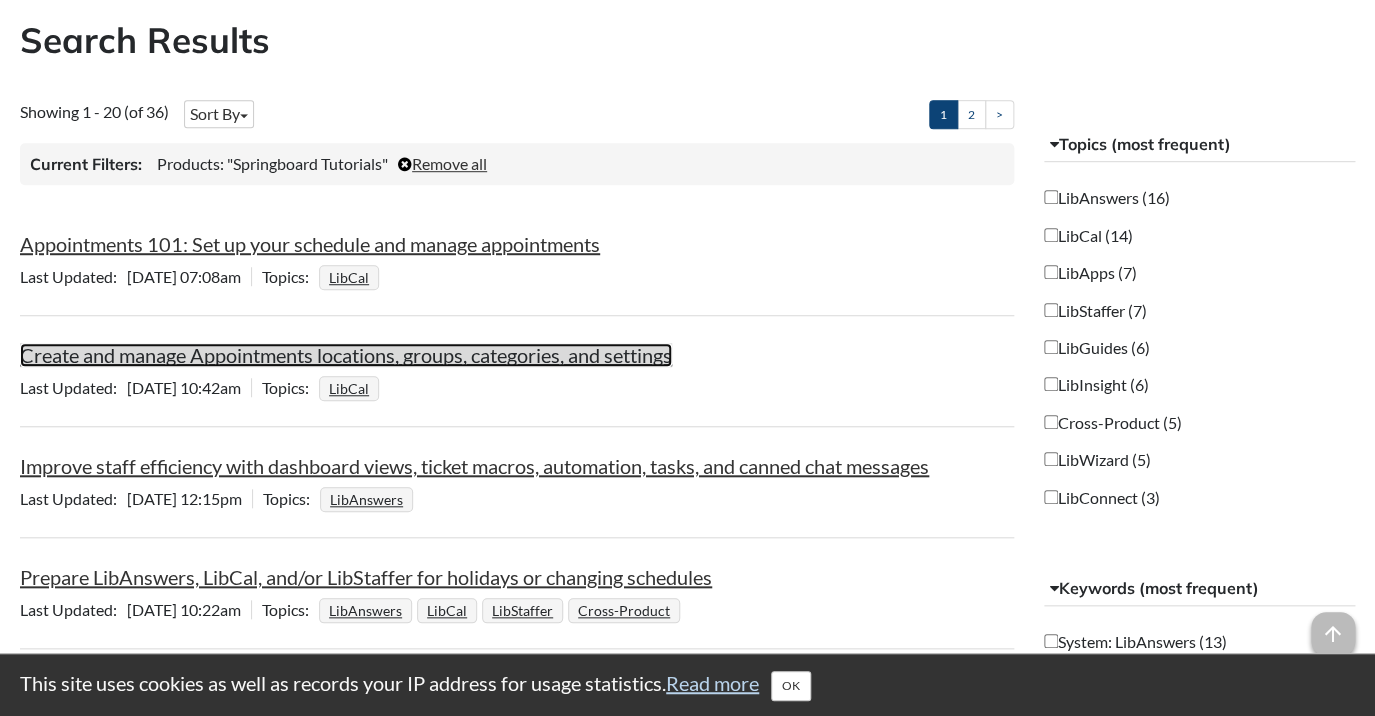 click on "Create and manage Appointments locations, groups, categories, and settings" at bounding box center (346, 355) 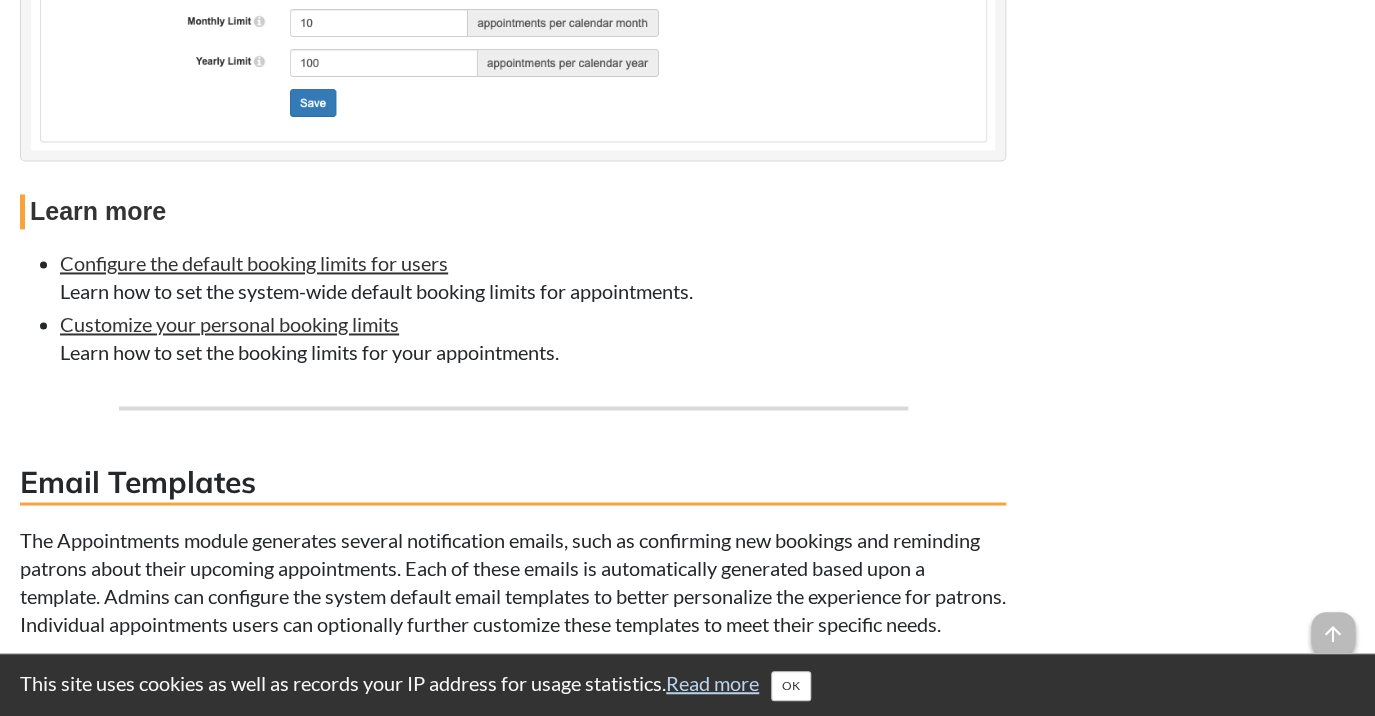 scroll, scrollTop: 6251, scrollLeft: 0, axis: vertical 